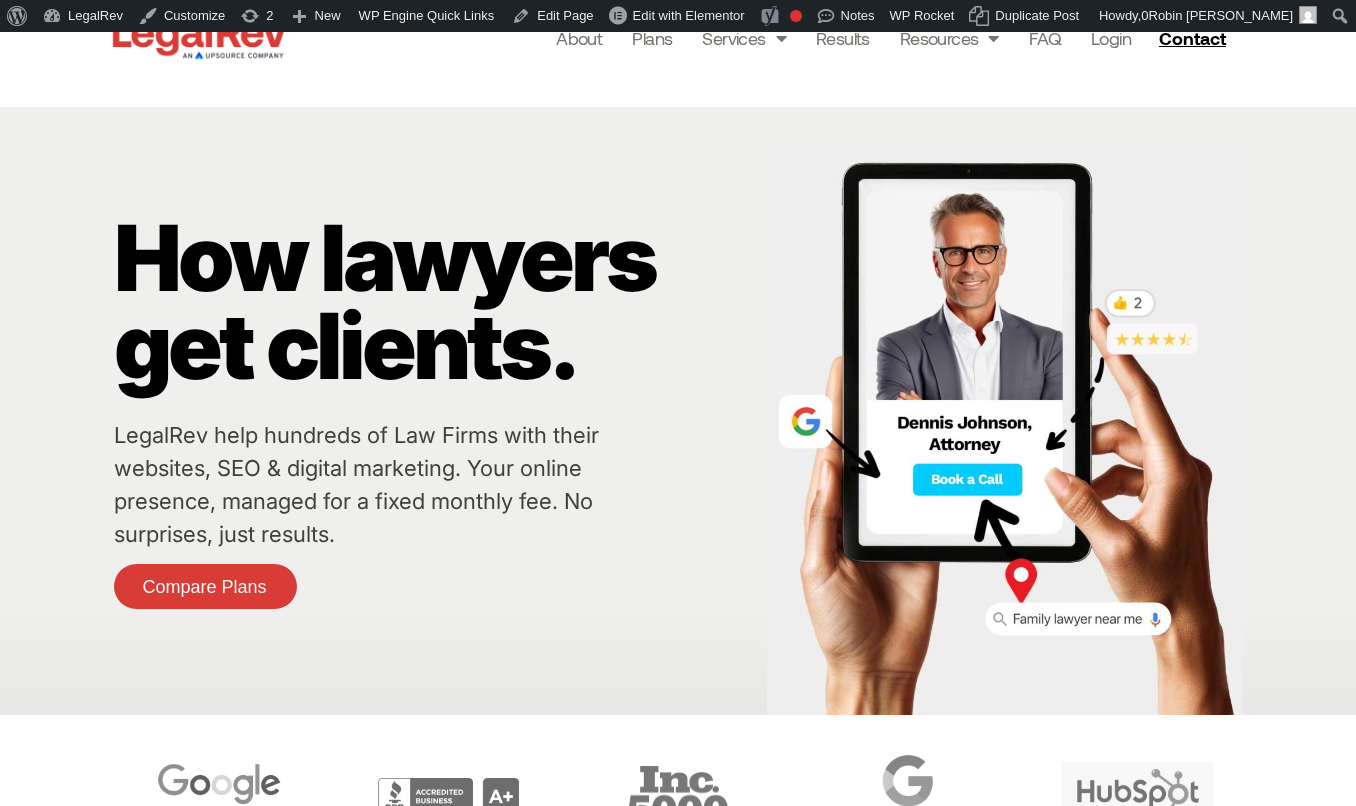 scroll, scrollTop: 0, scrollLeft: 0, axis: both 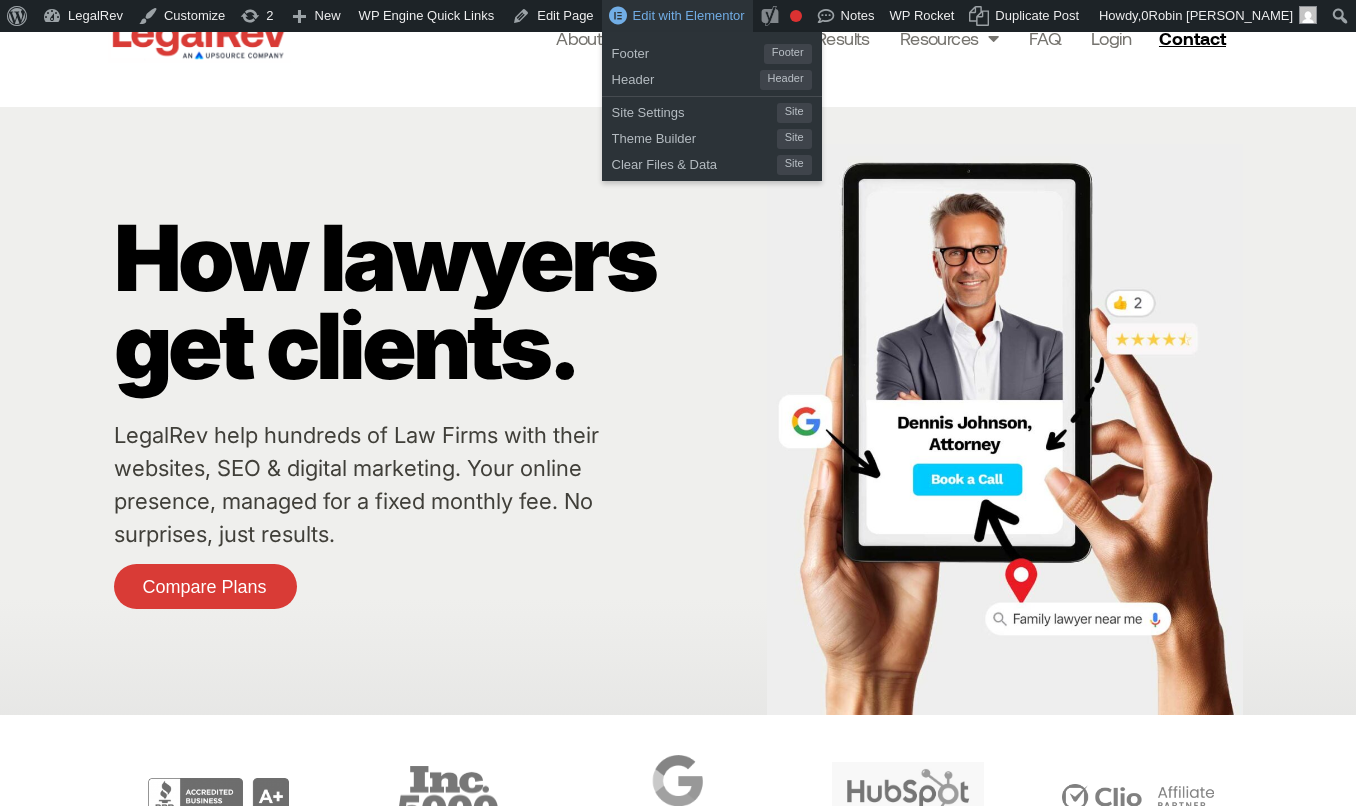 click on "Edit with Elementor" at bounding box center (689, 15) 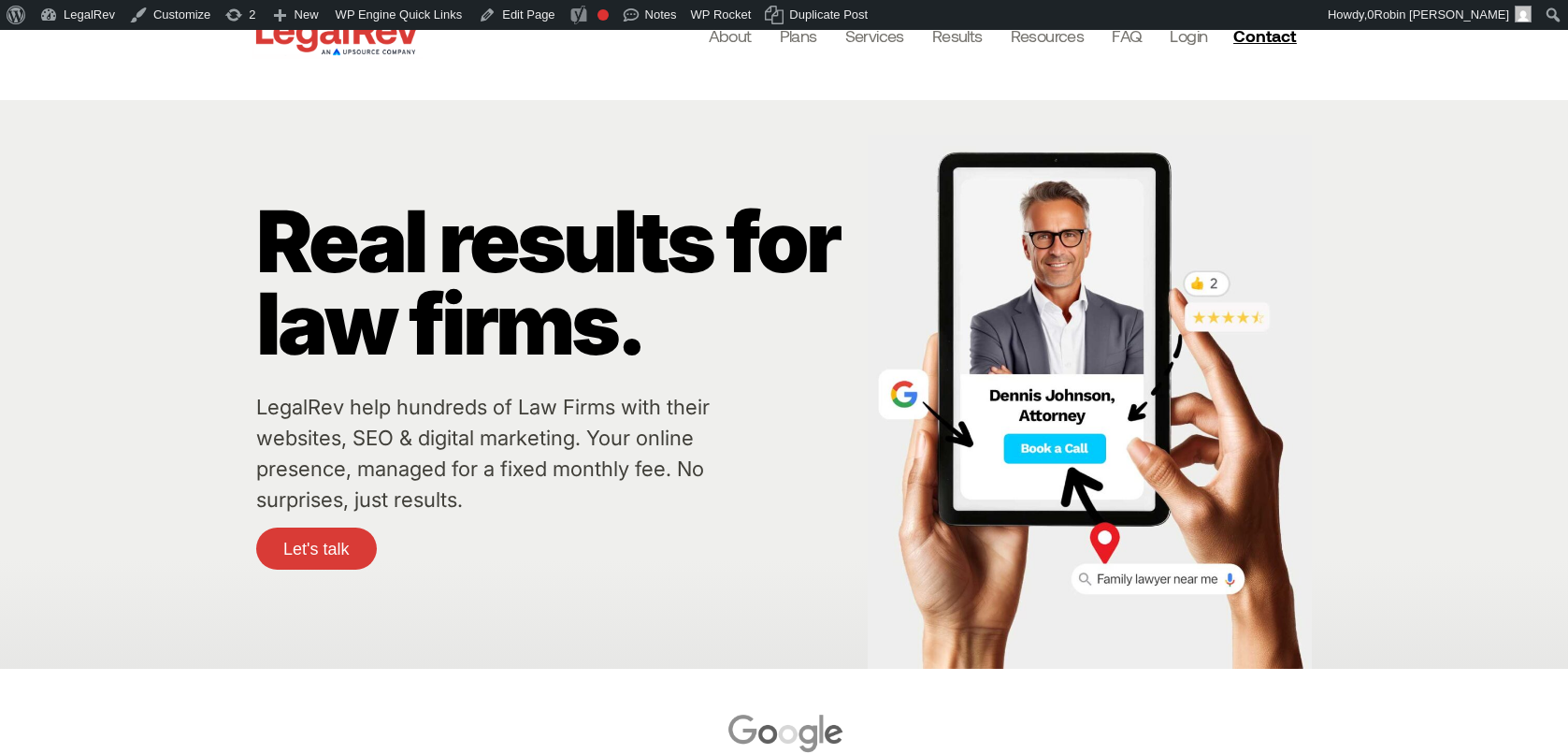 scroll, scrollTop: 0, scrollLeft: 0, axis: both 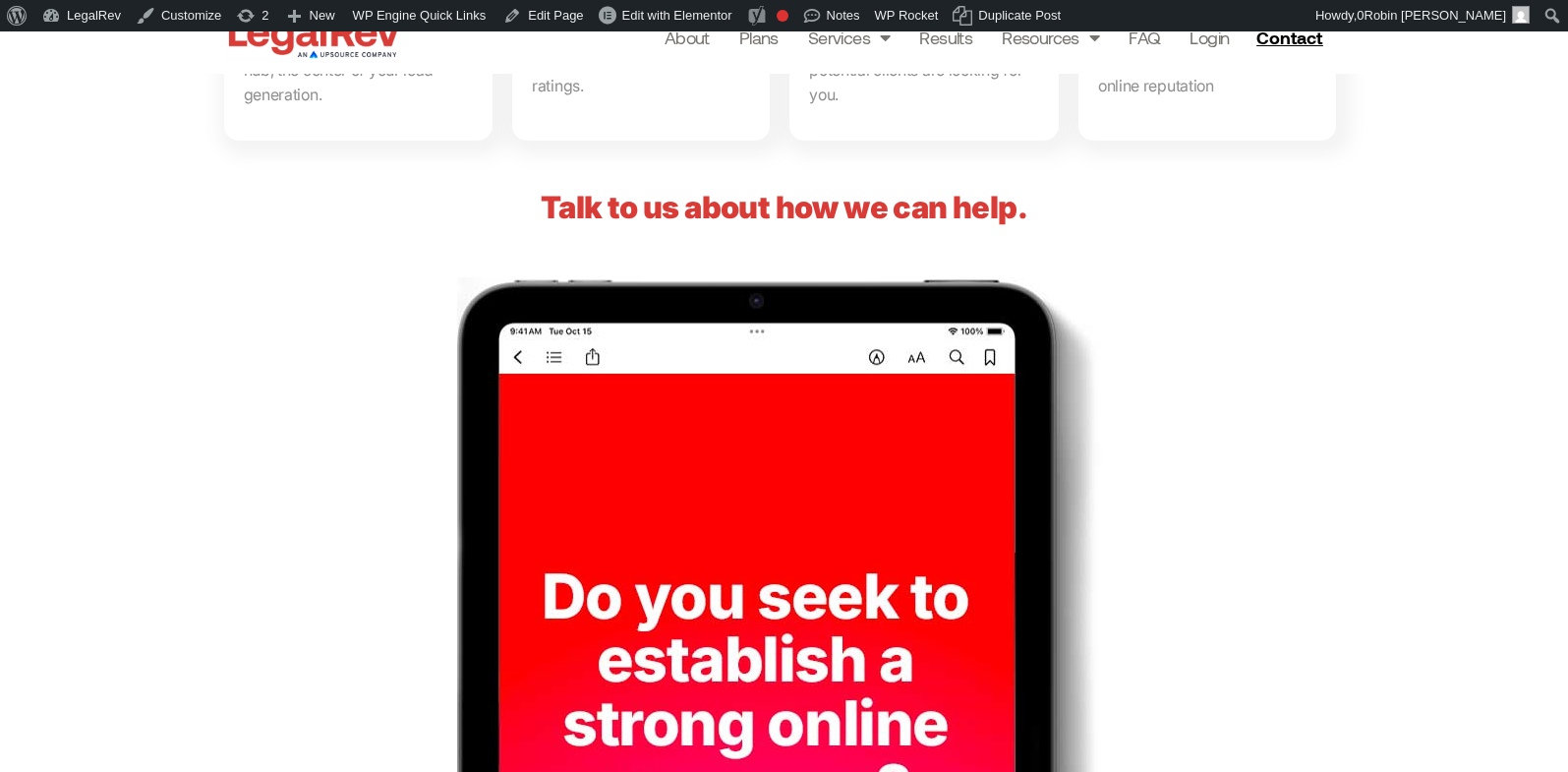 click on "Talk to us about how we can help." at bounding box center (784, 207) 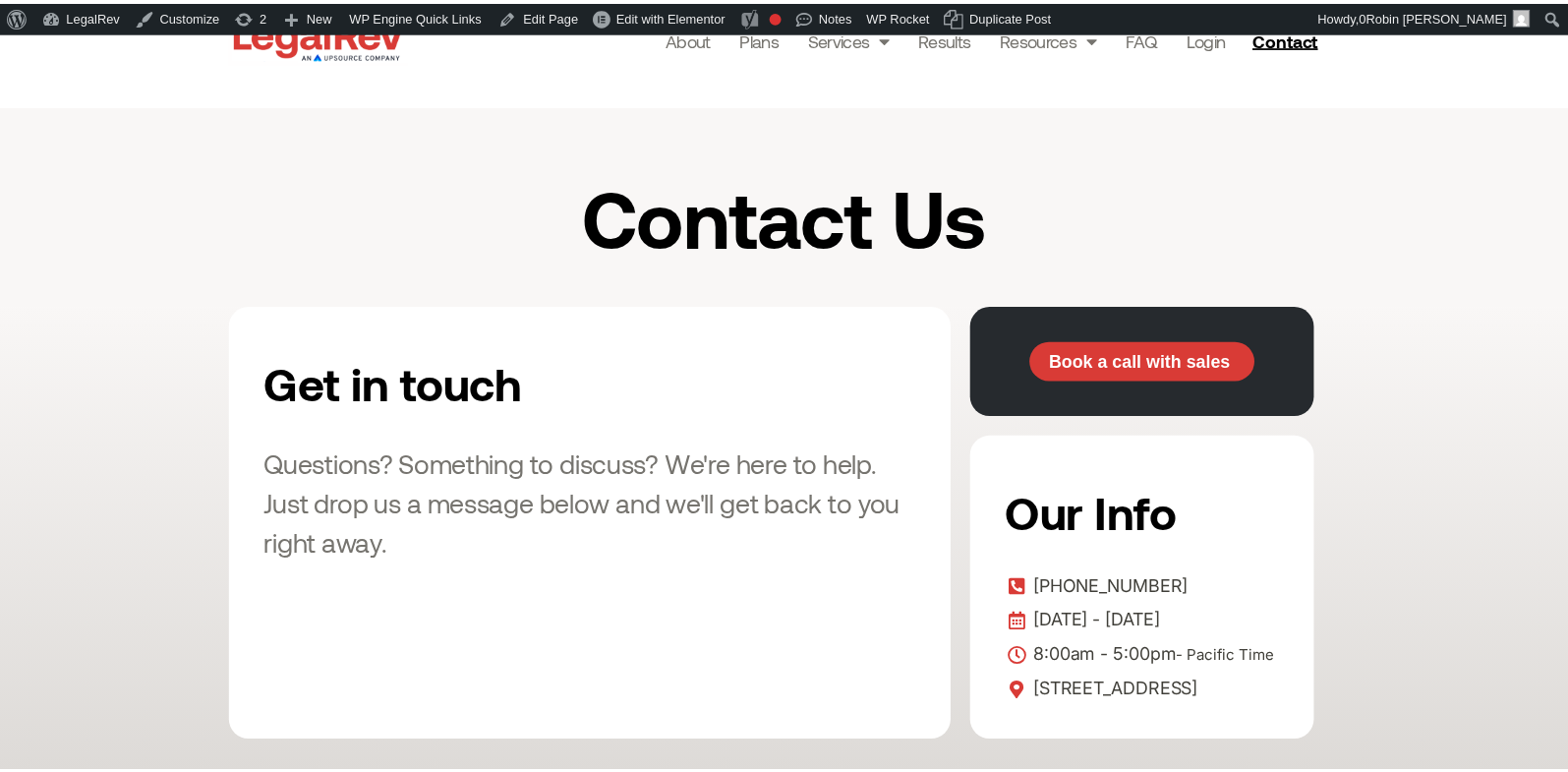 scroll, scrollTop: 0, scrollLeft: 0, axis: both 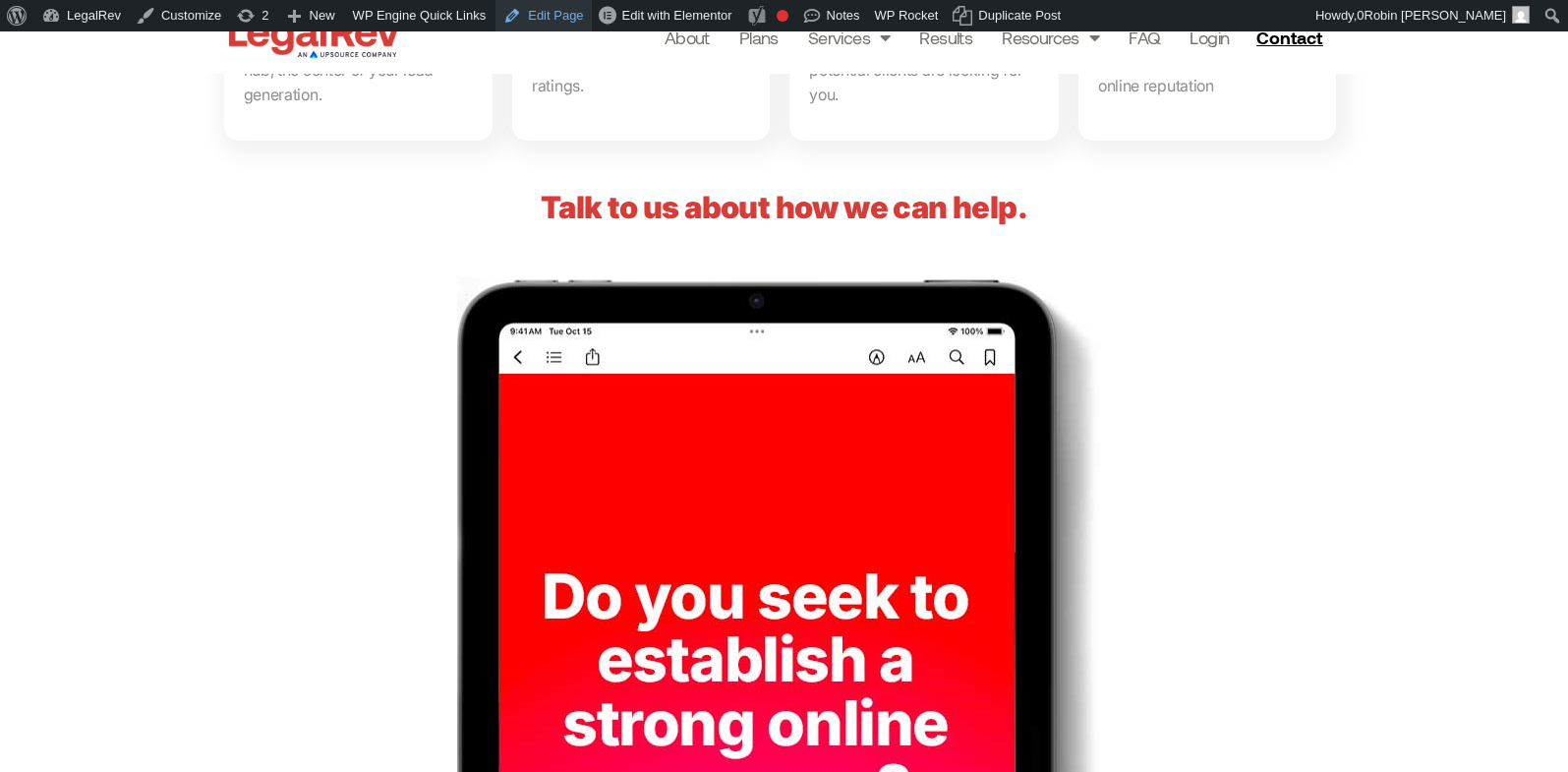 click on "Edit Page" at bounding box center (543, 16) 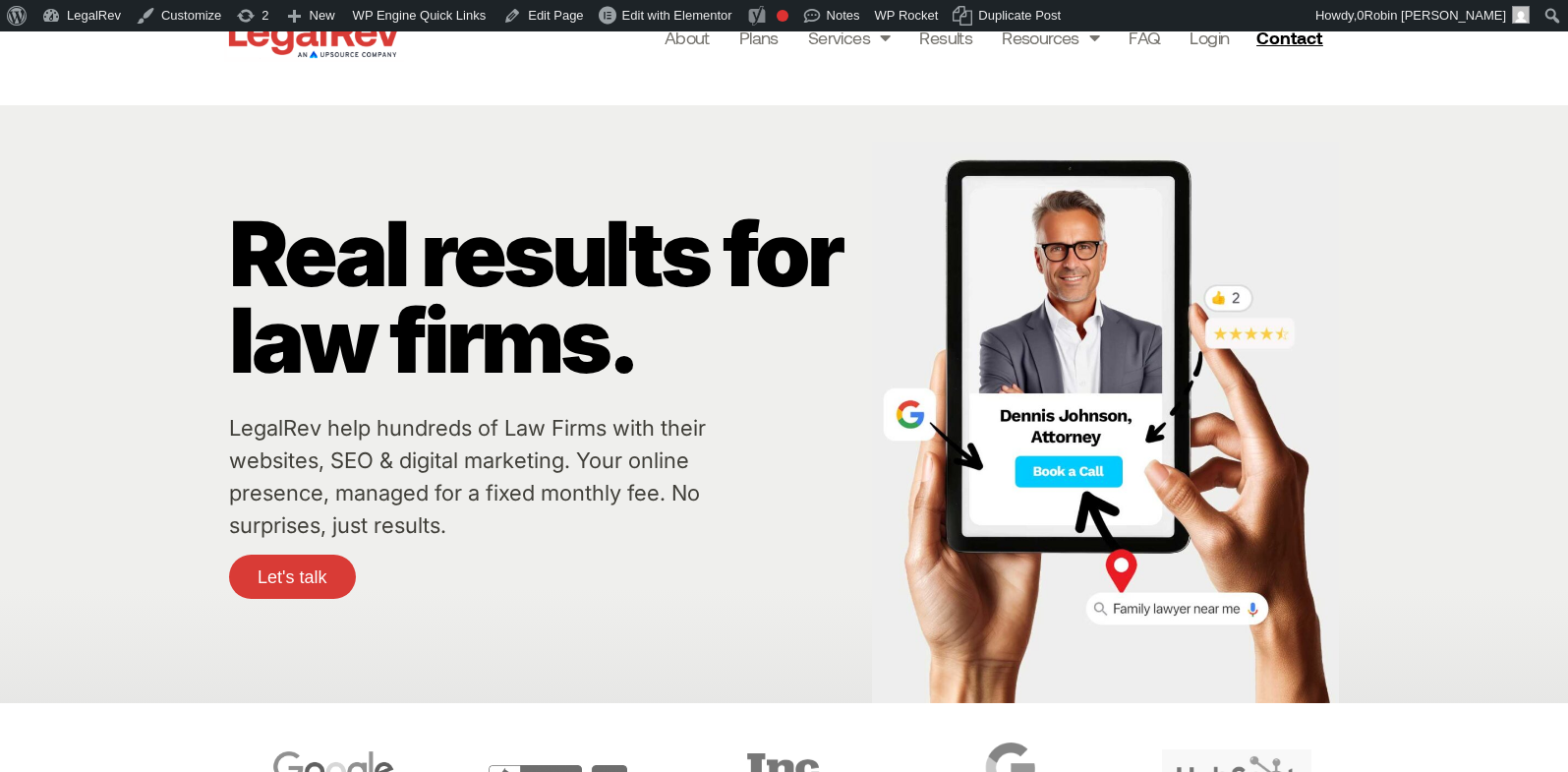 scroll, scrollTop: 1473, scrollLeft: 0, axis: vertical 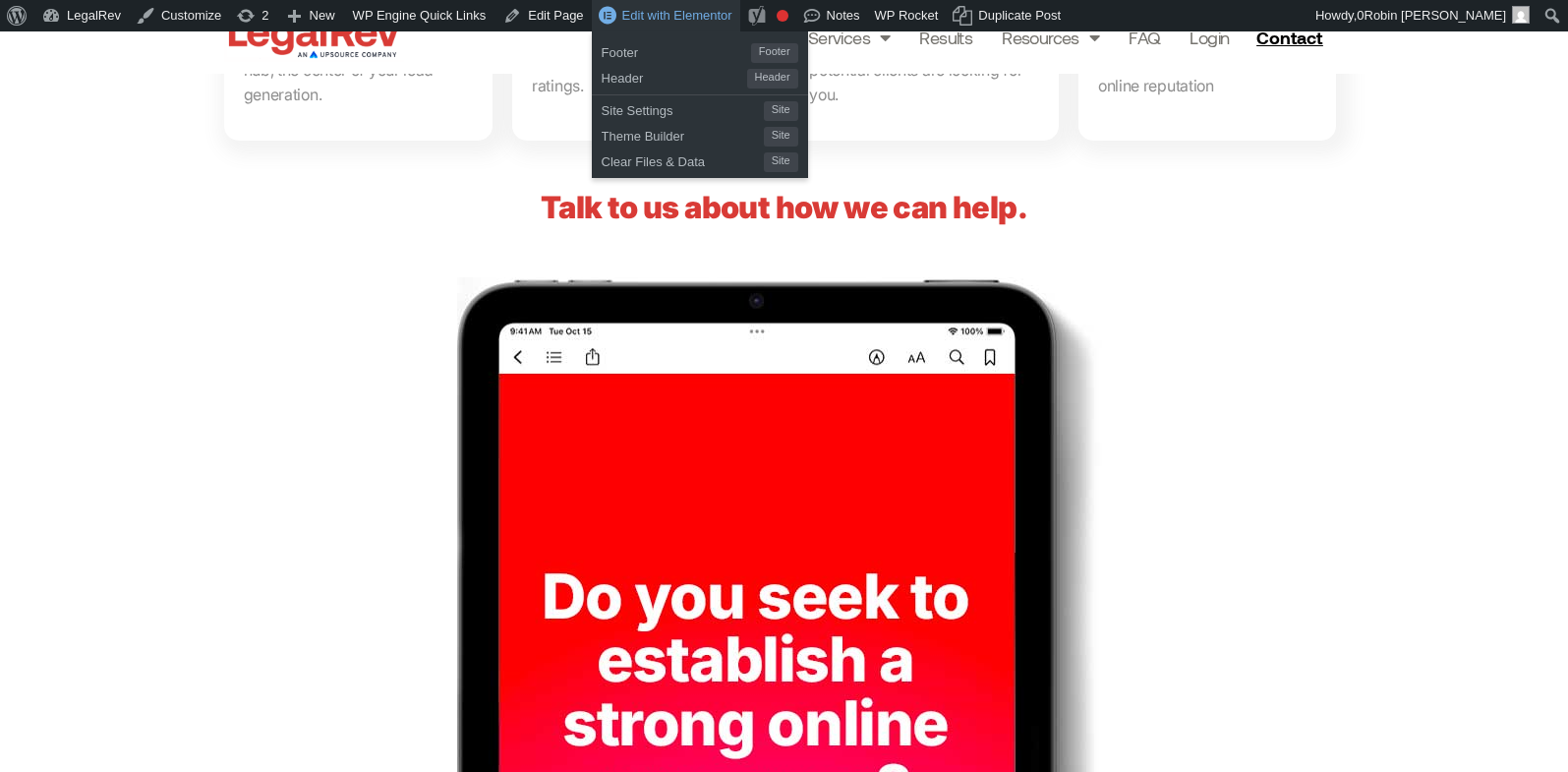 click on "Edit with Elementor" at bounding box center [677, 15] 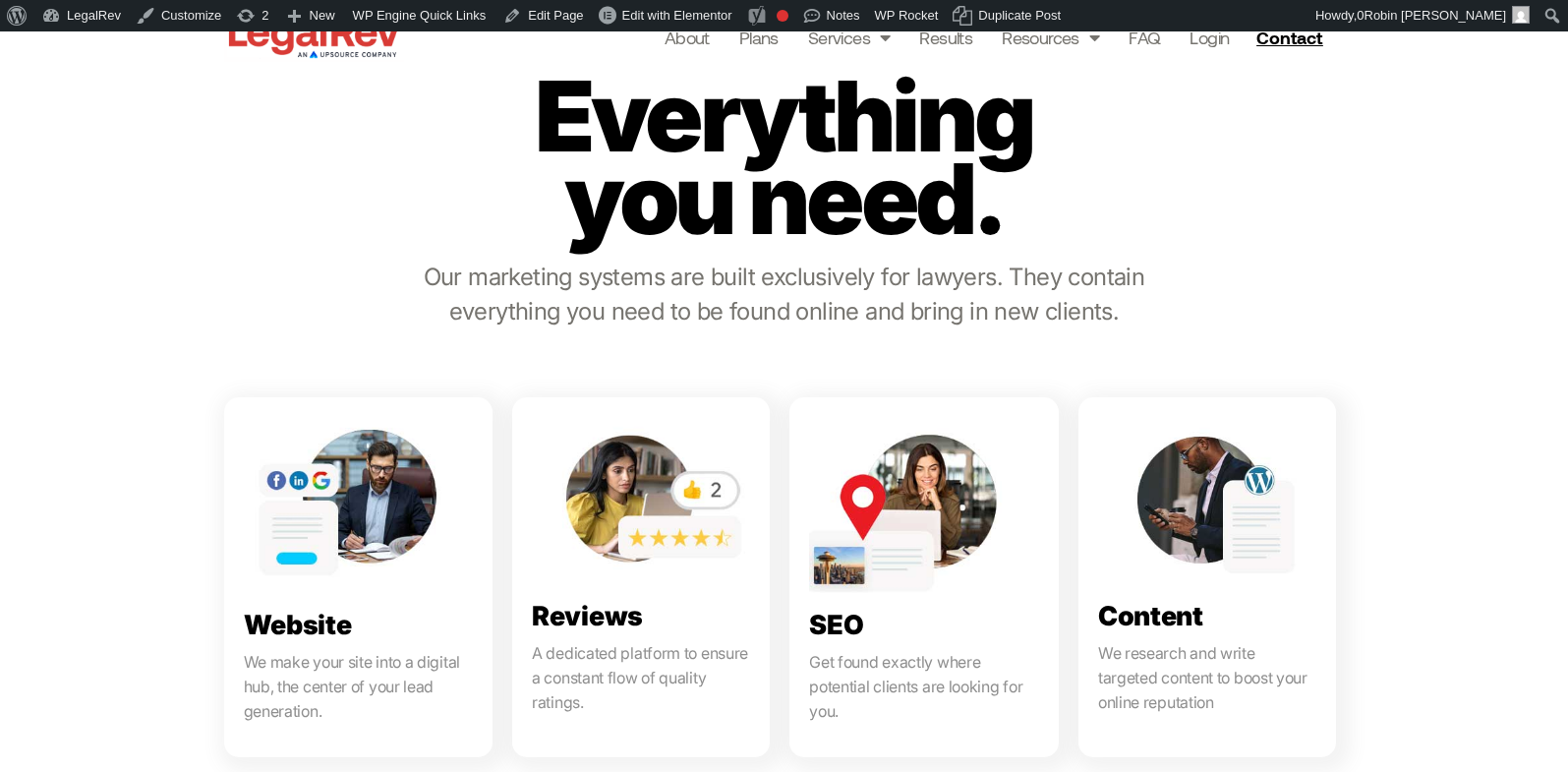 scroll, scrollTop: 1473, scrollLeft: 0, axis: vertical 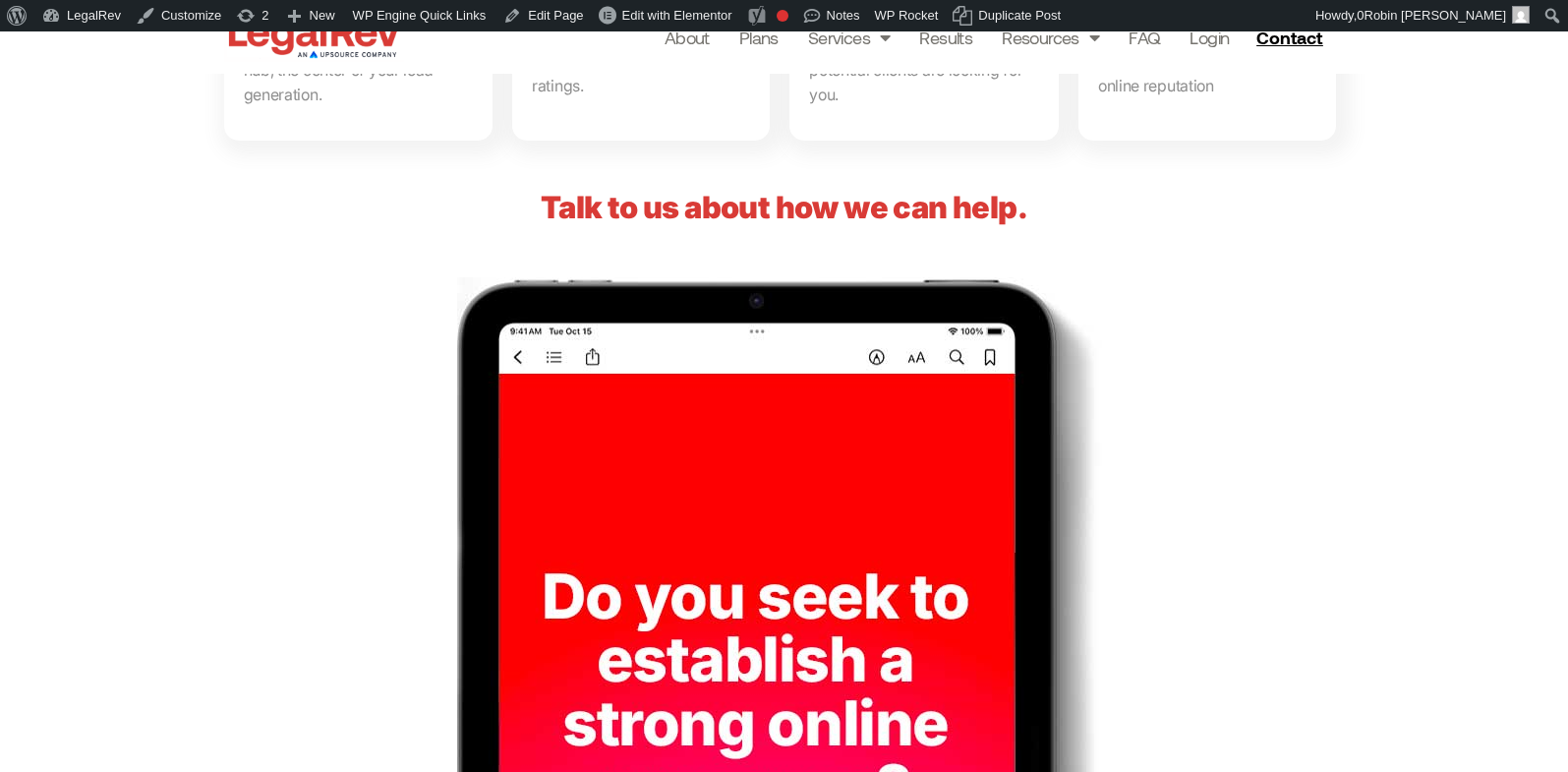 click on "Talk to us about how we can help." at bounding box center (784, 207) 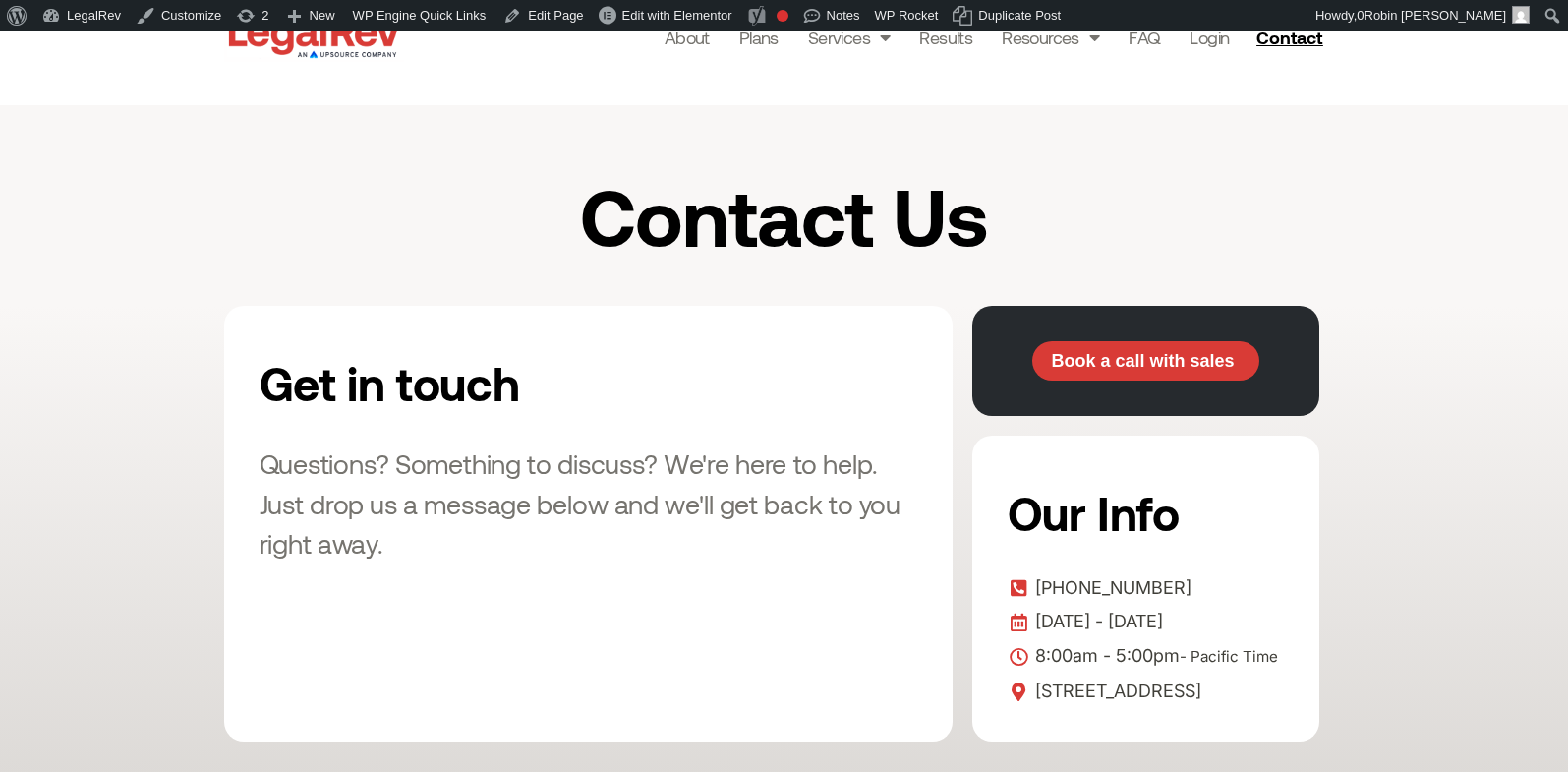 scroll, scrollTop: 0, scrollLeft: 0, axis: both 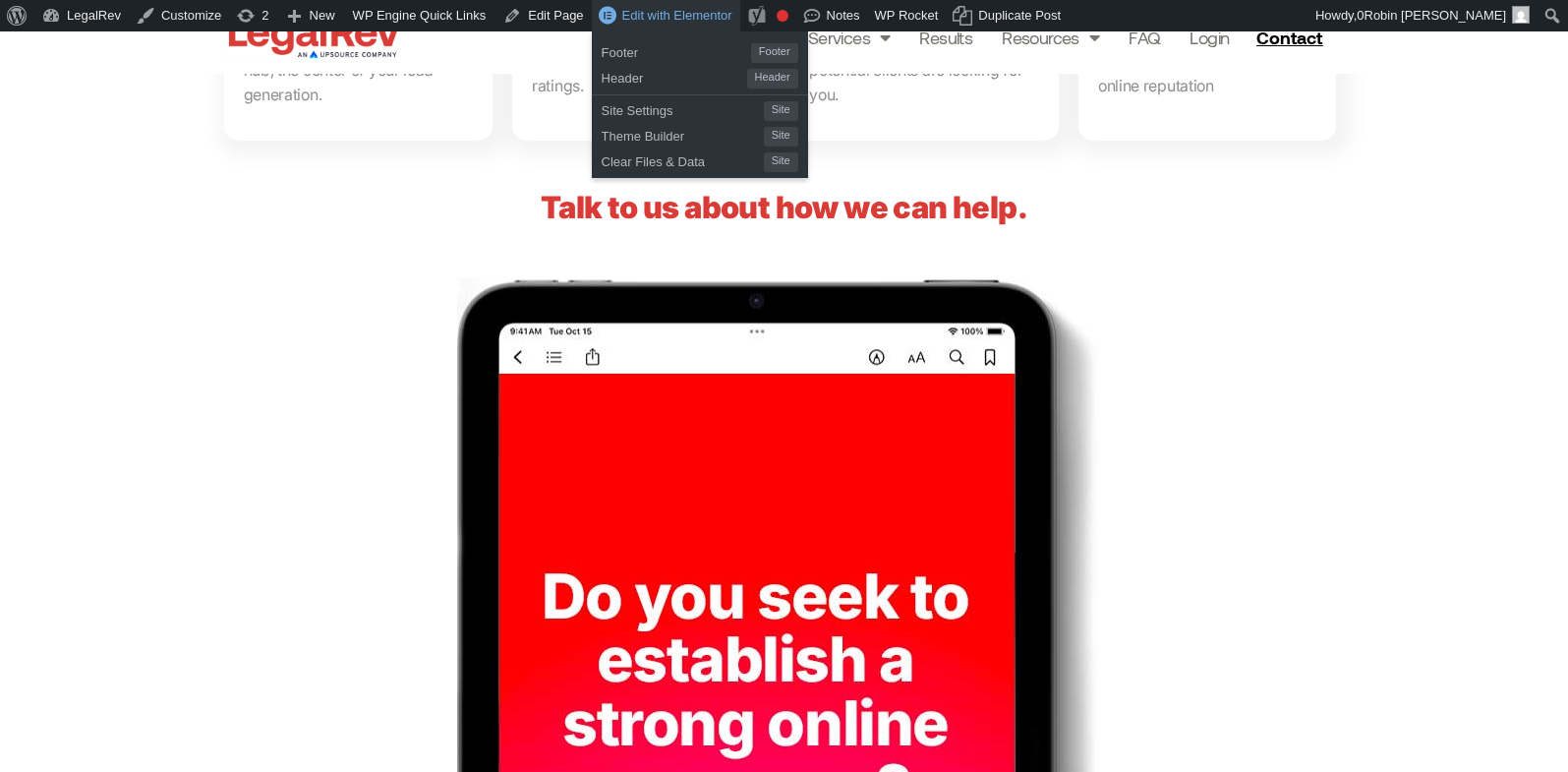 click on "Edit with Elementor" at bounding box center [677, 15] 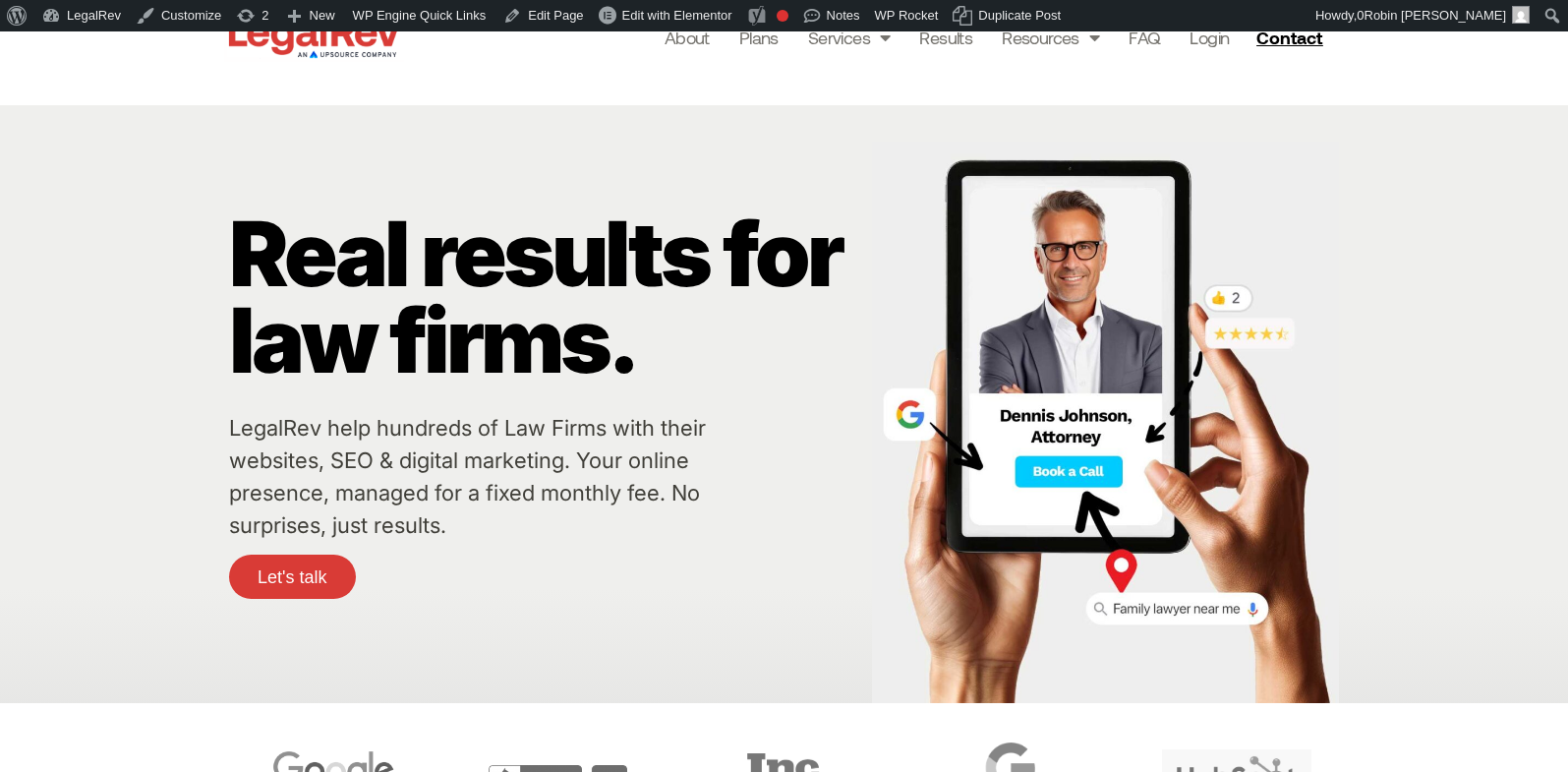 scroll, scrollTop: 282, scrollLeft: 0, axis: vertical 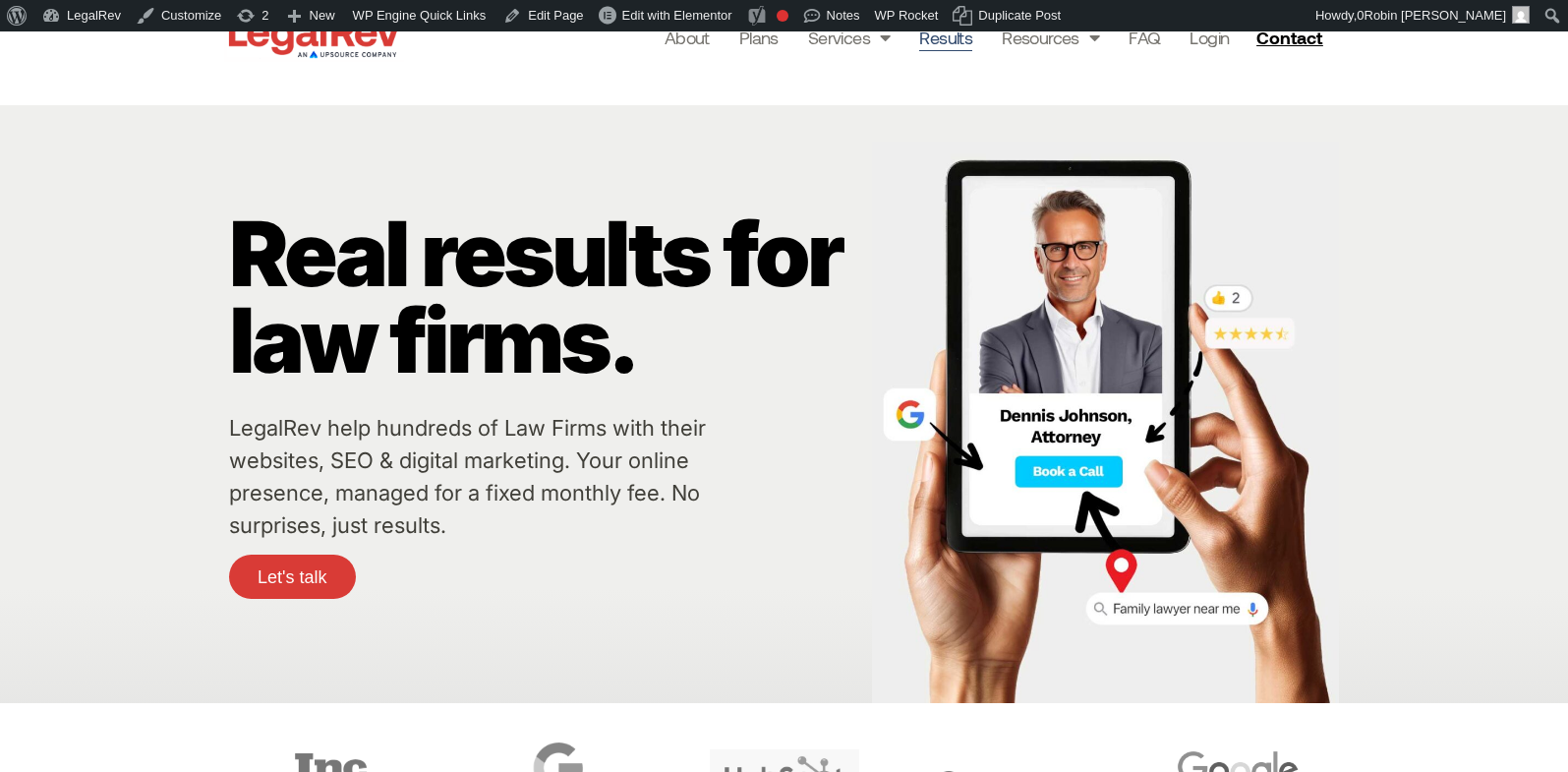 click on "Results" 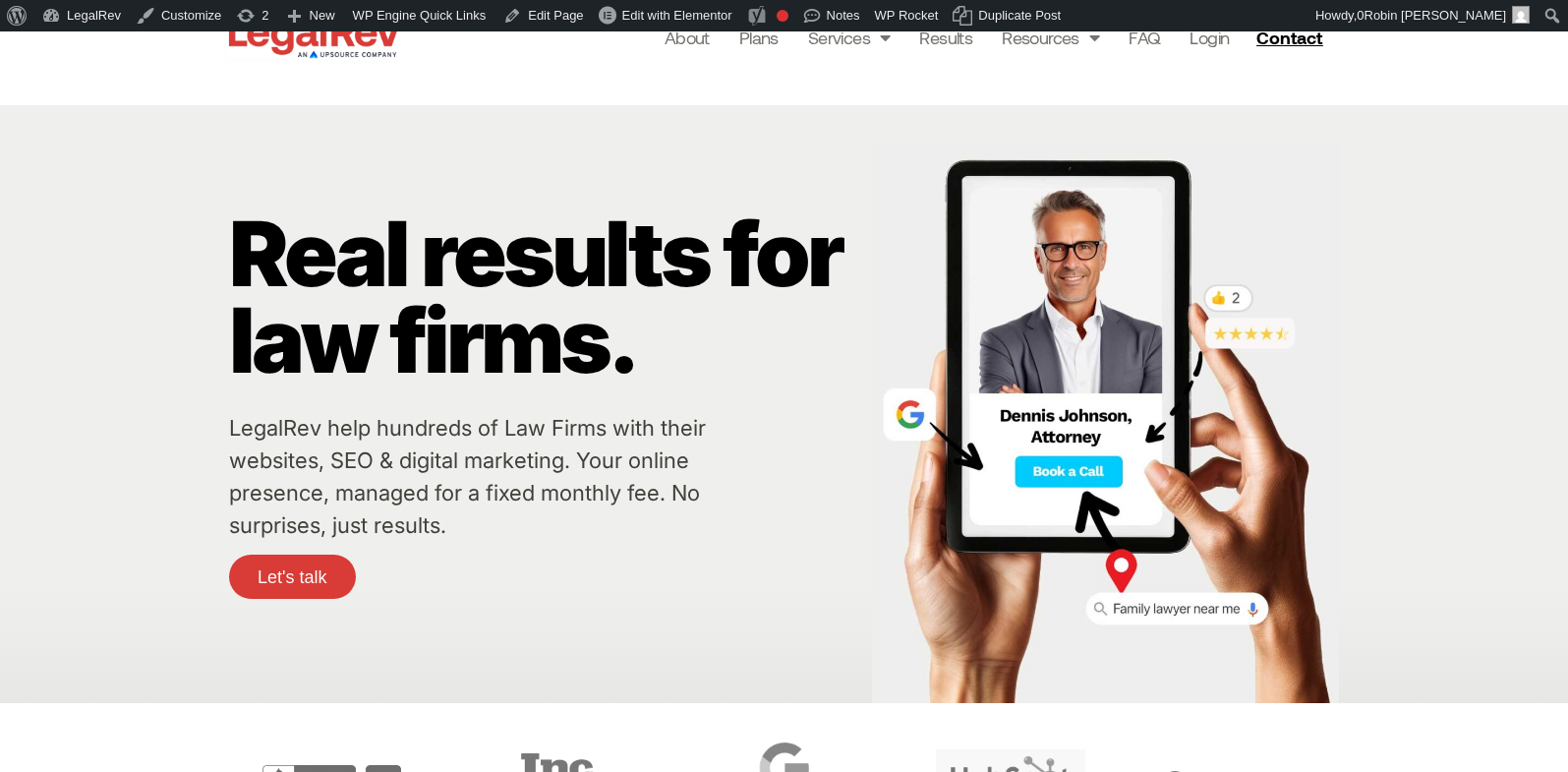 scroll, scrollTop: 0, scrollLeft: 0, axis: both 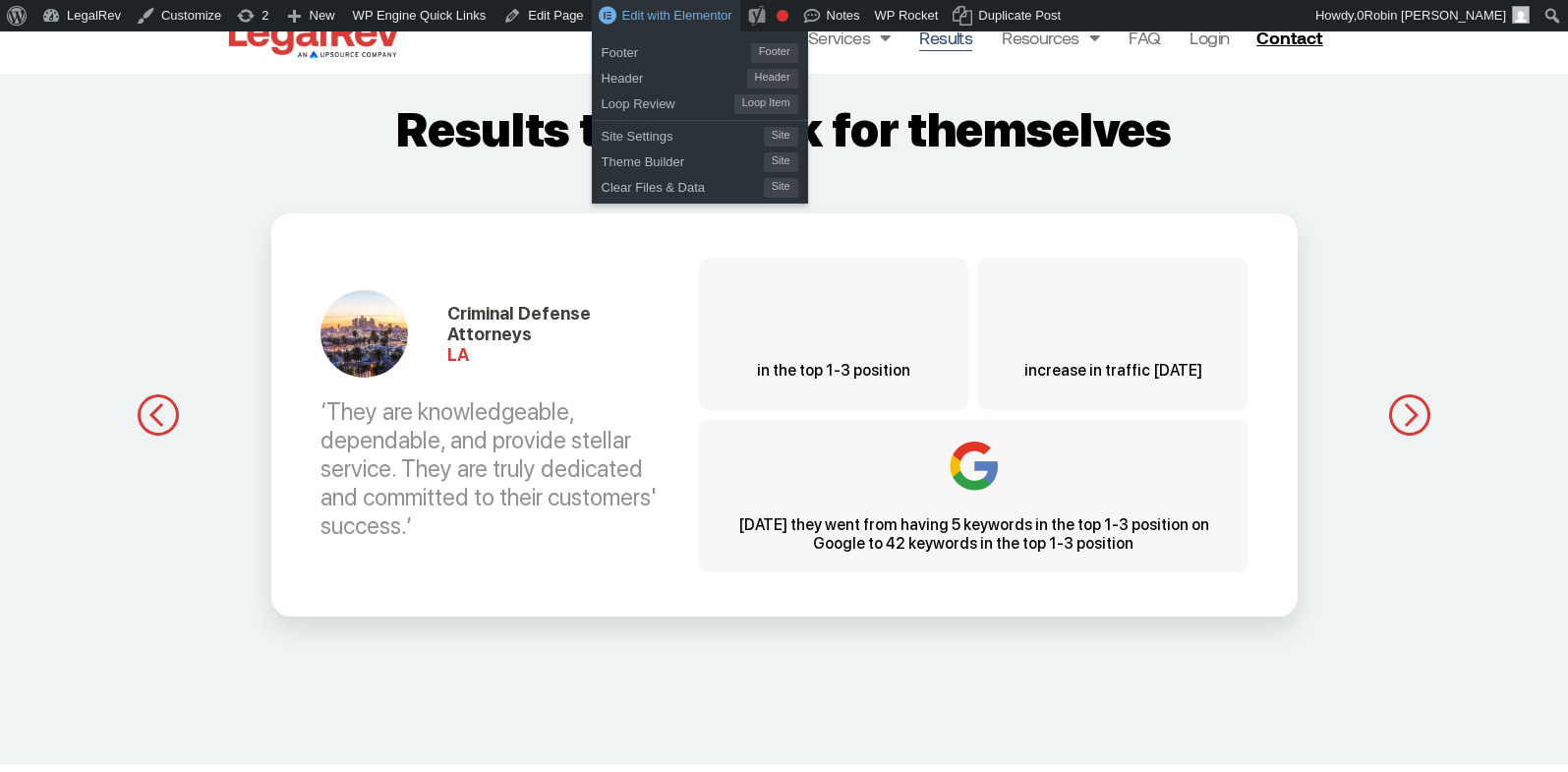 click on "Edit with Elementor" at bounding box center [677, 15] 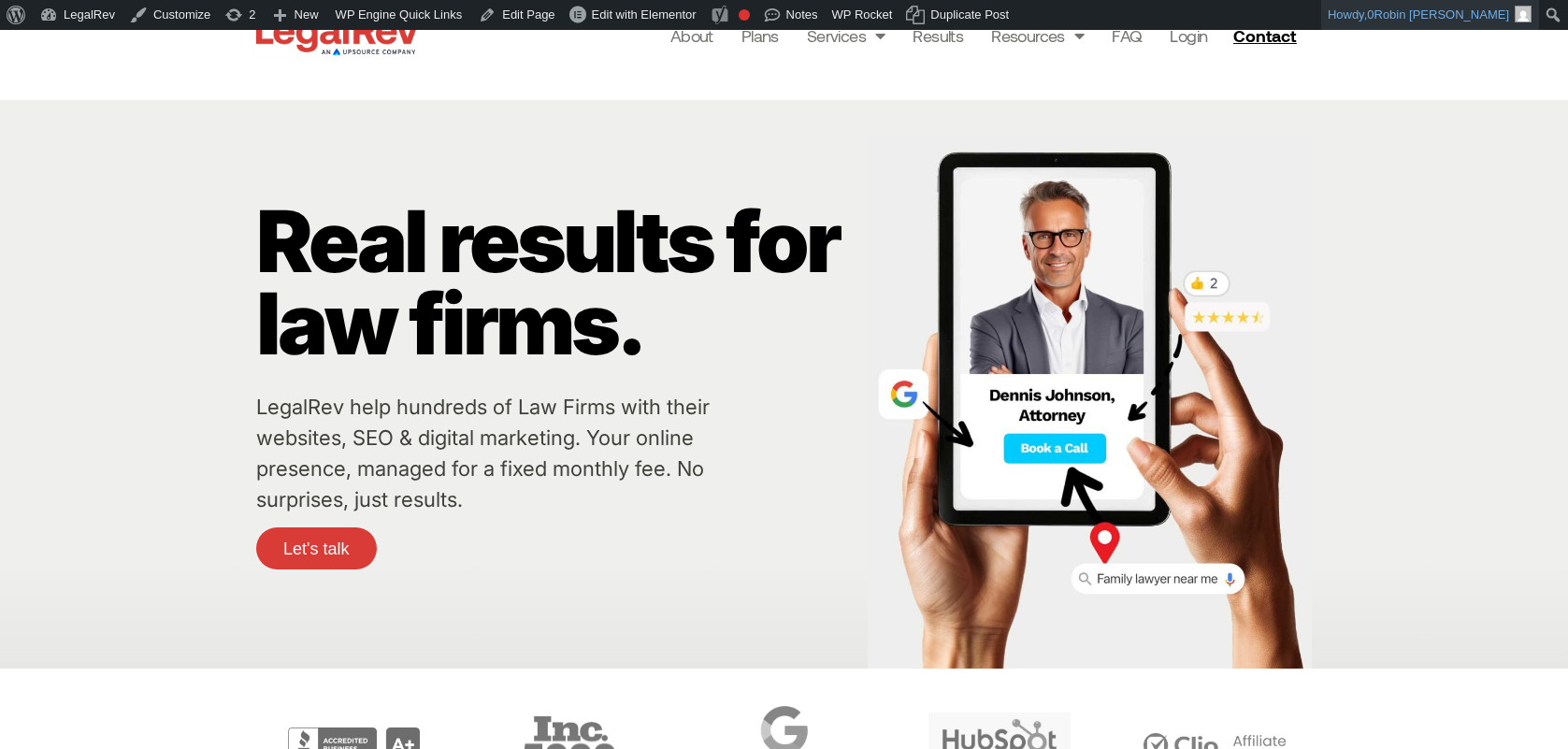 scroll, scrollTop: 0, scrollLeft: 0, axis: both 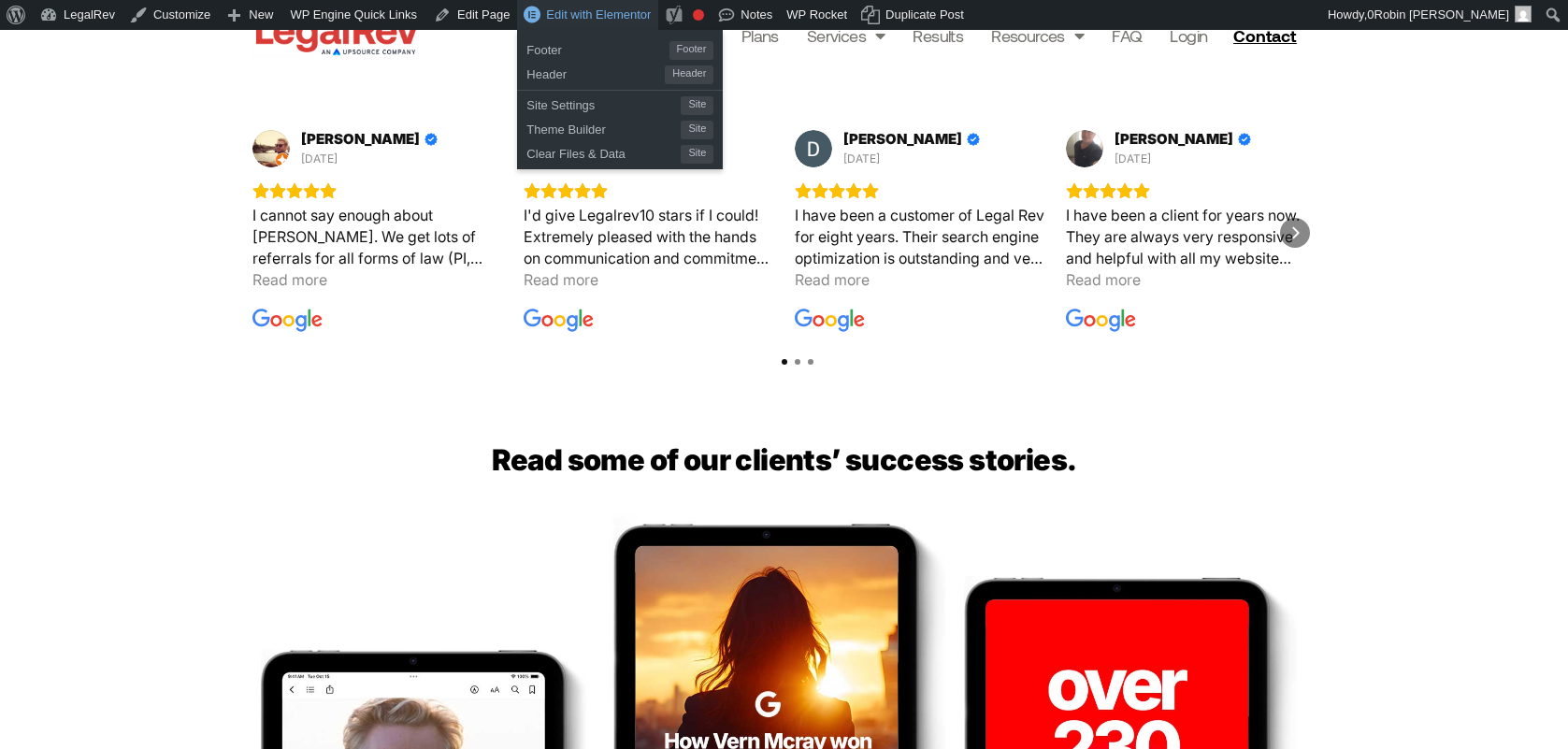 click on "Edit with Elementor" at bounding box center (598, 14) 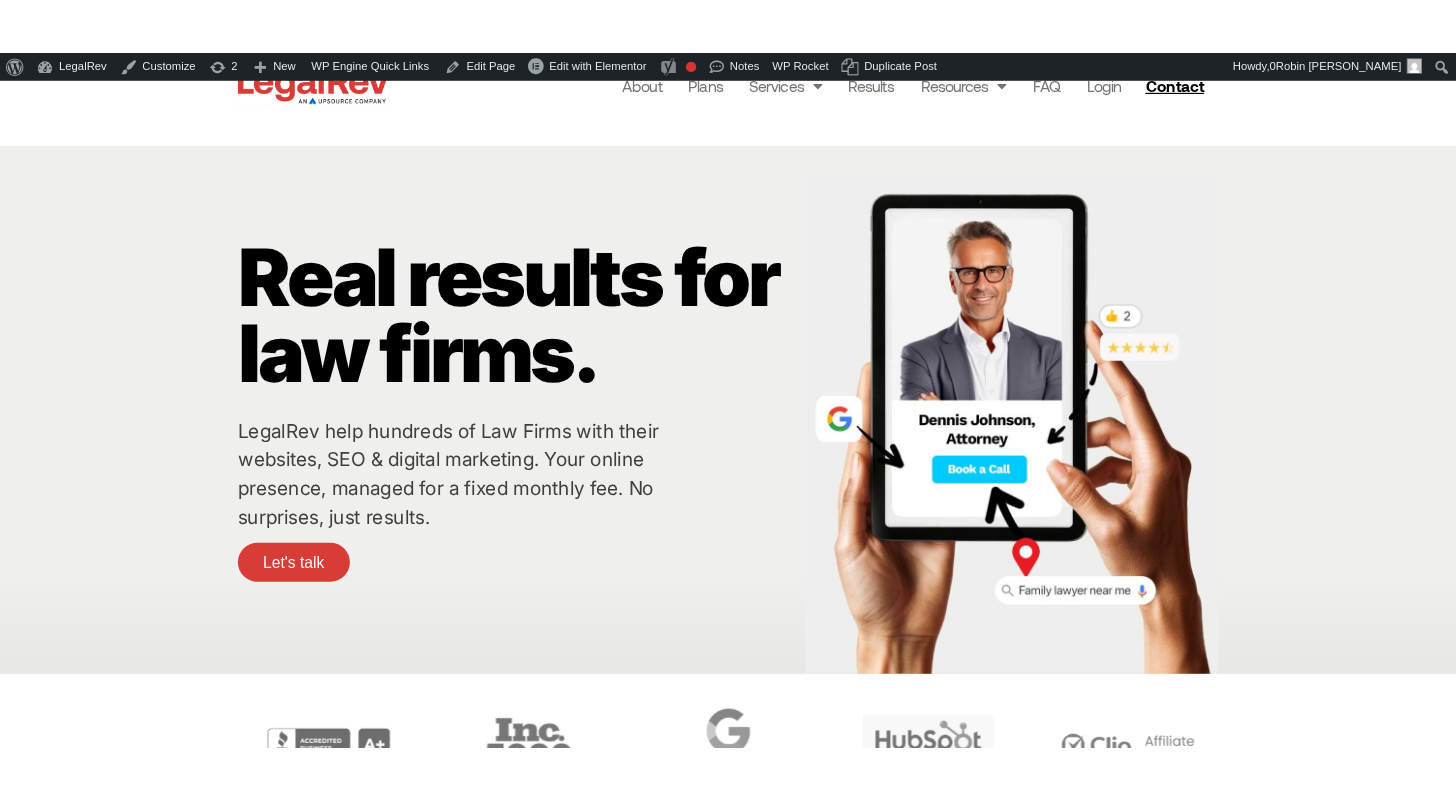 scroll, scrollTop: 0, scrollLeft: 0, axis: both 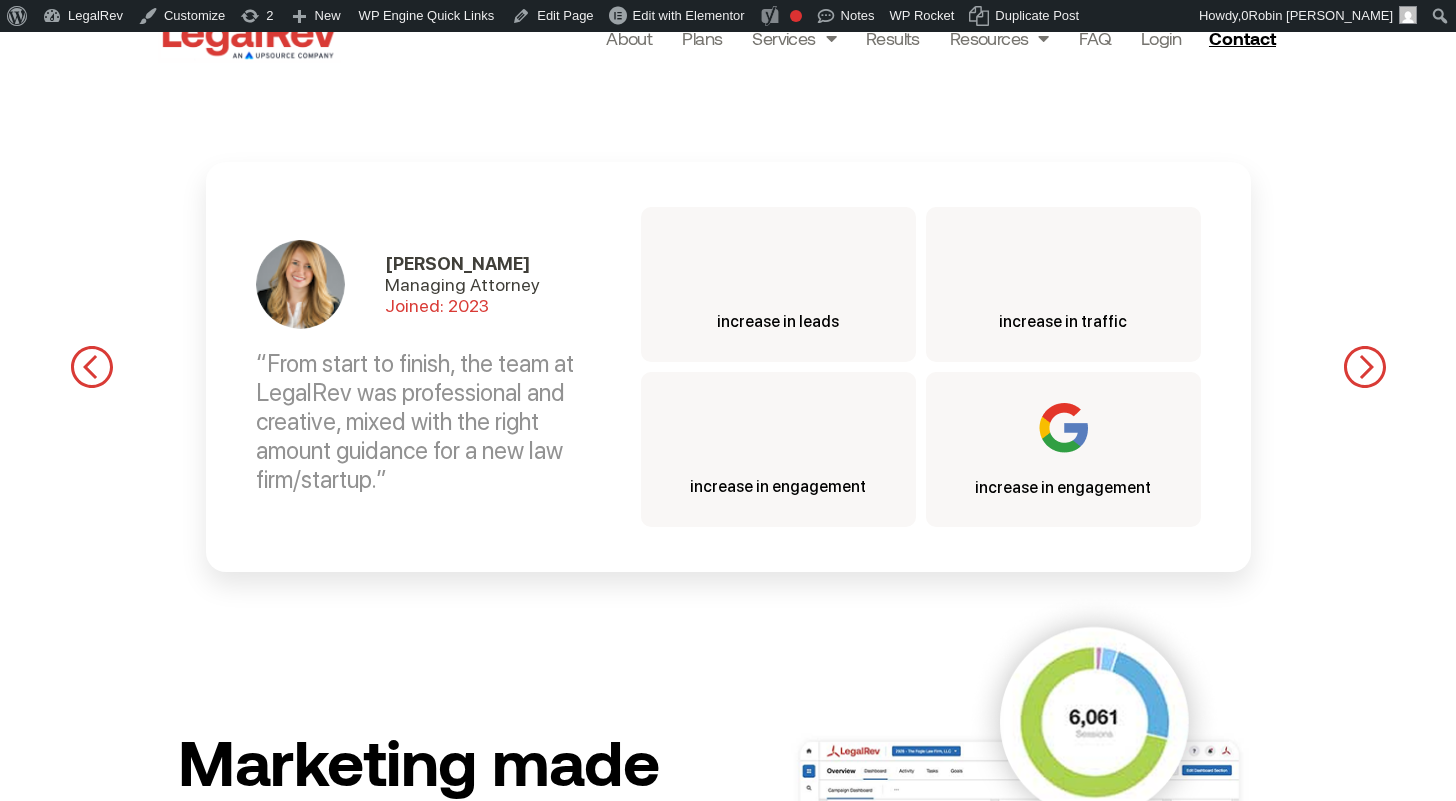 click at bounding box center (1365, 367) 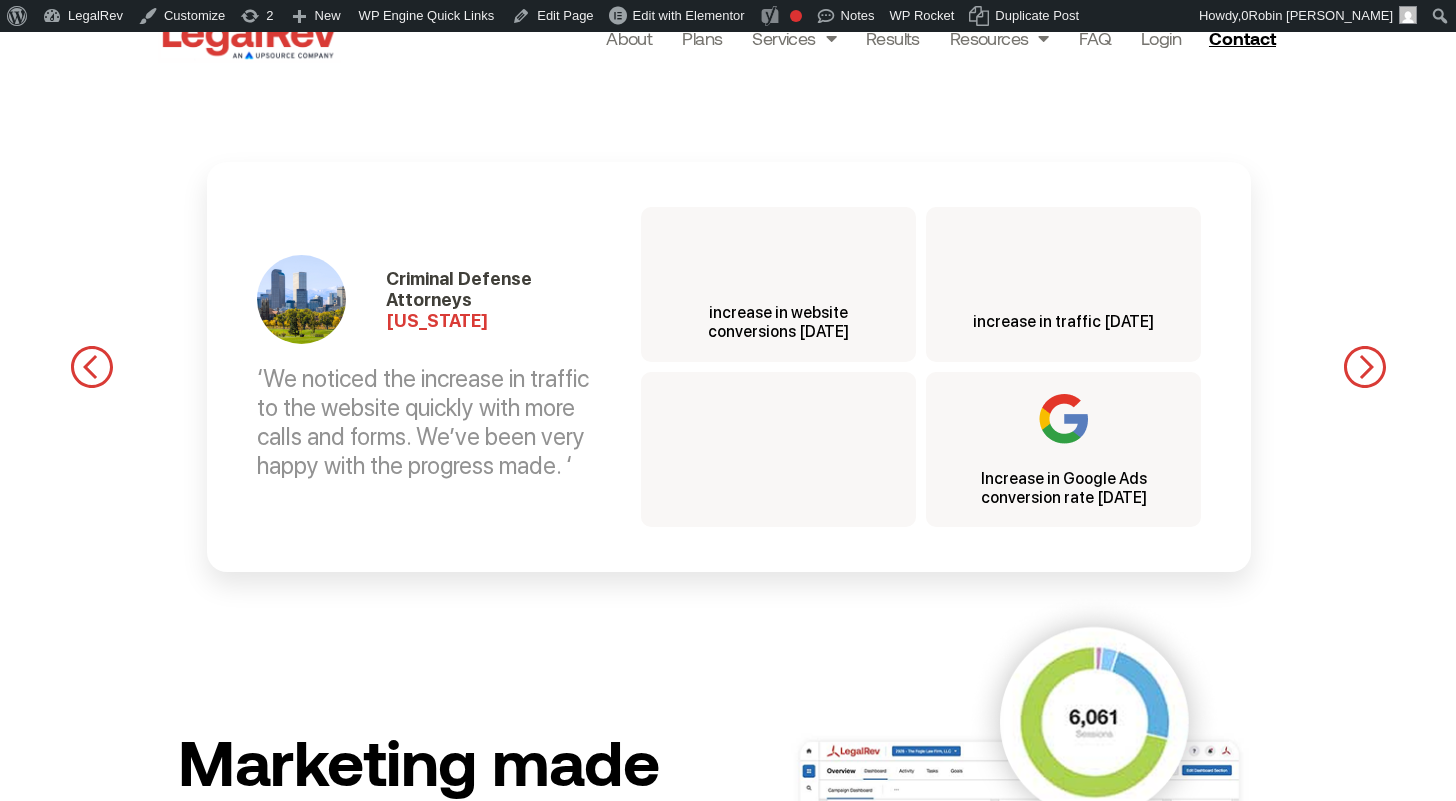 click at bounding box center [1365, 367] 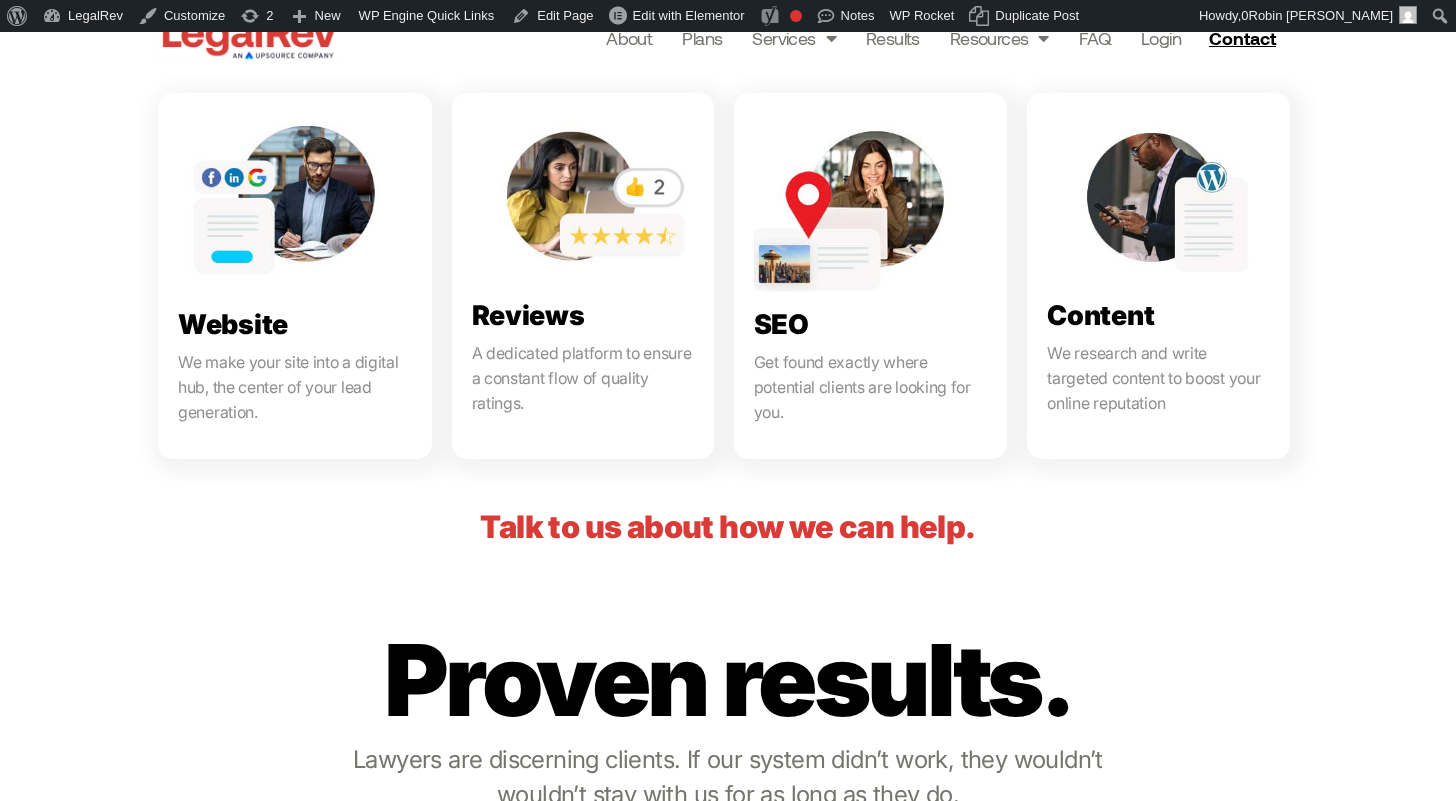 scroll, scrollTop: 0, scrollLeft: 0, axis: both 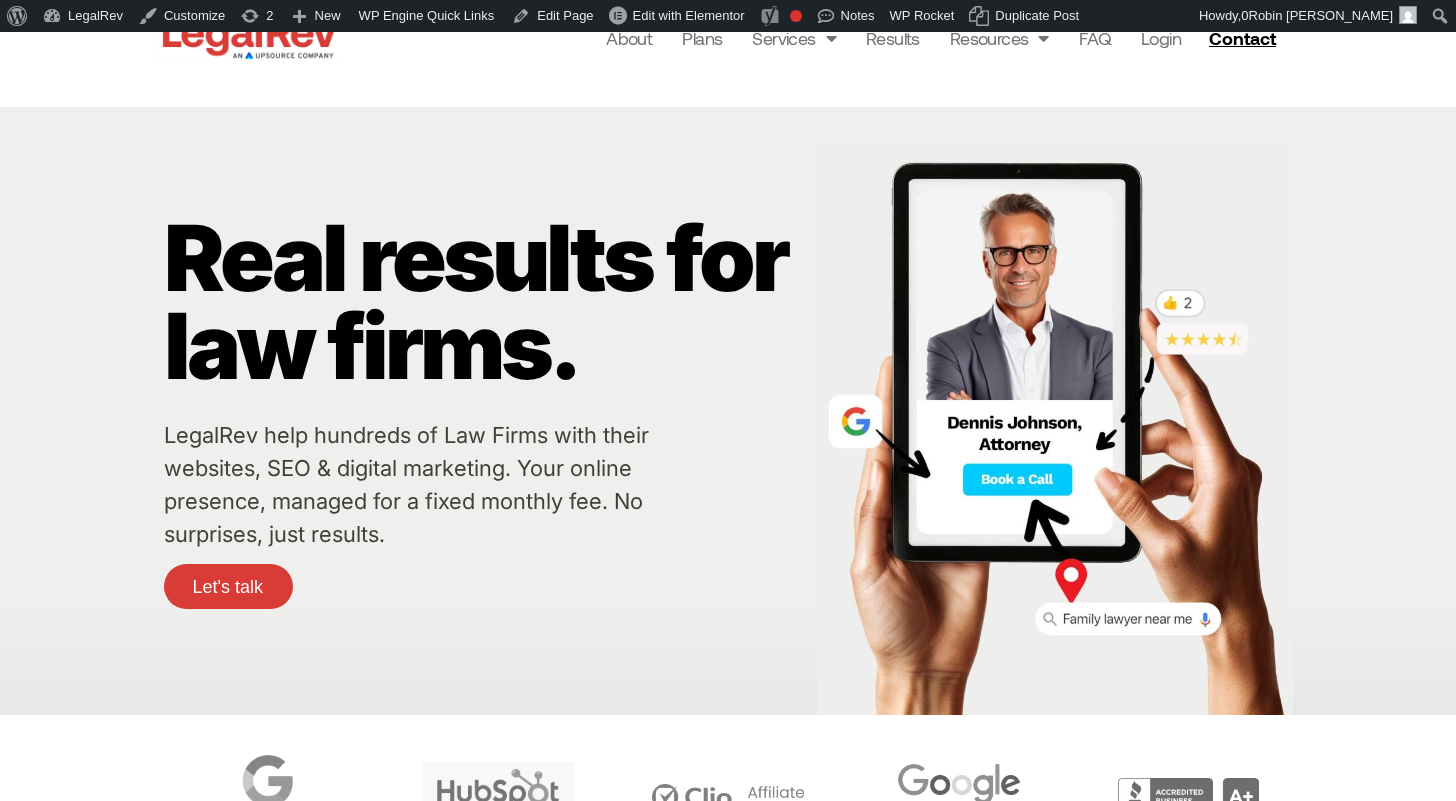 click on "Real results for law firms." at bounding box center [486, 302] 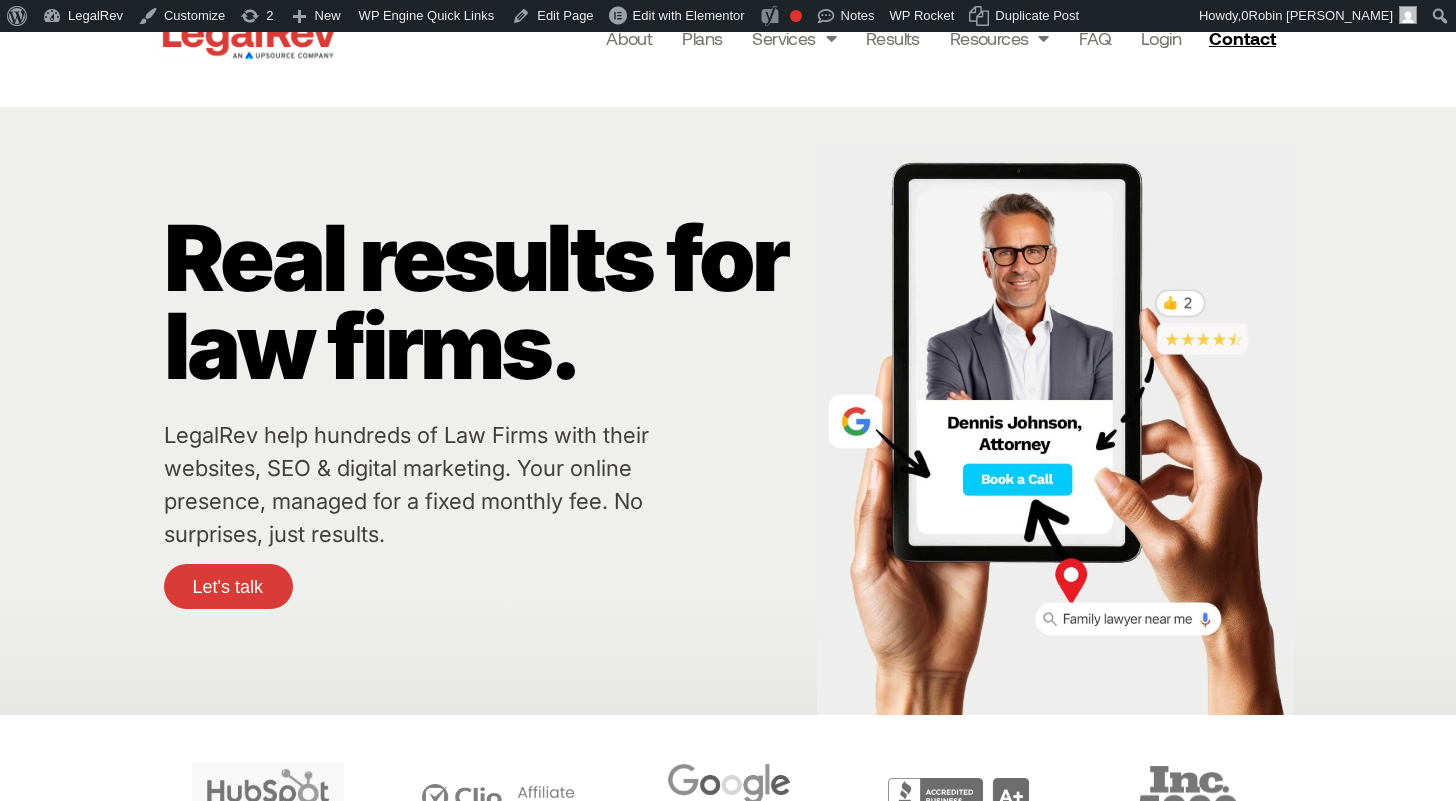 click on "Real results for law firms." at bounding box center (486, 302) 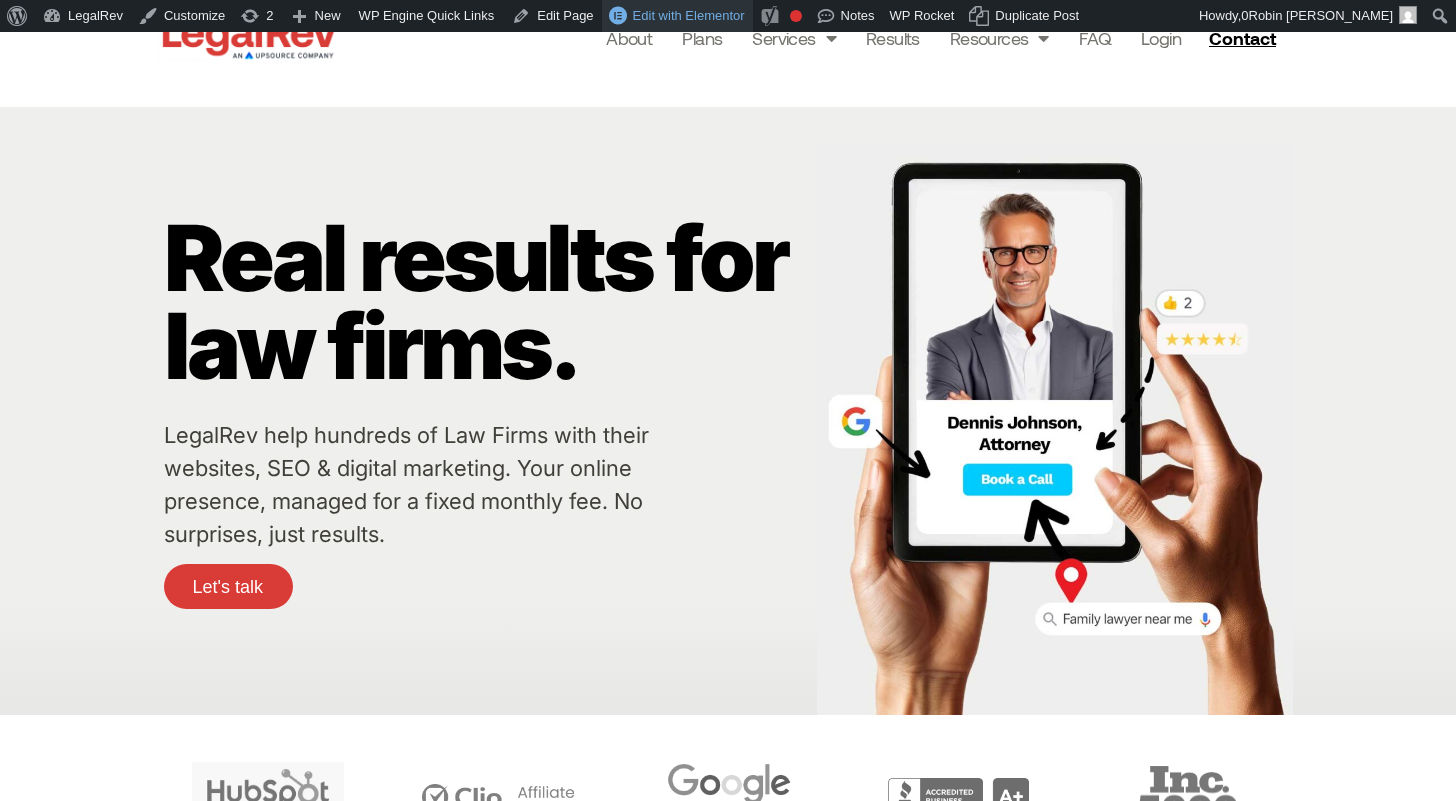 click on "Edit with Elementor" at bounding box center [689, 15] 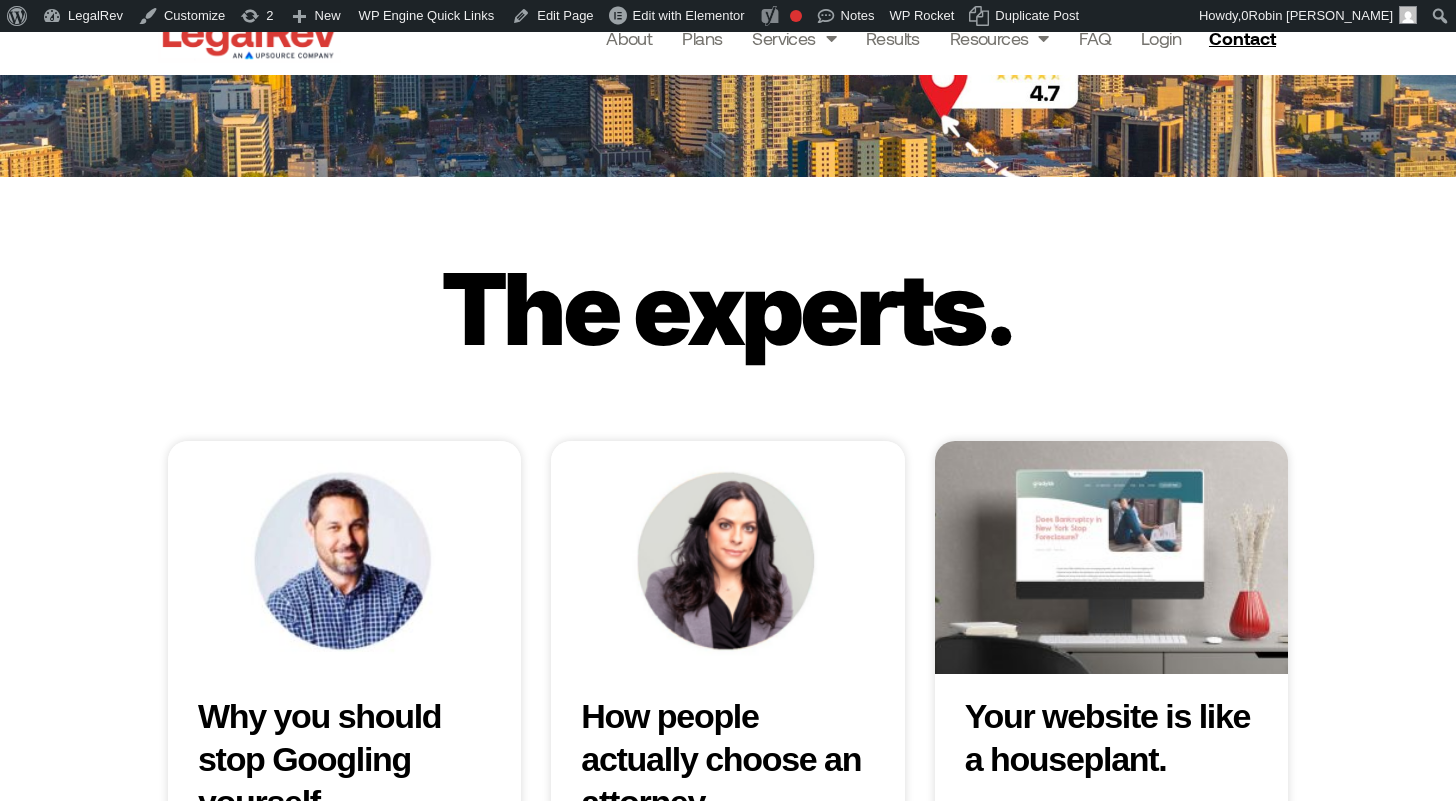 scroll, scrollTop: 5834, scrollLeft: 0, axis: vertical 